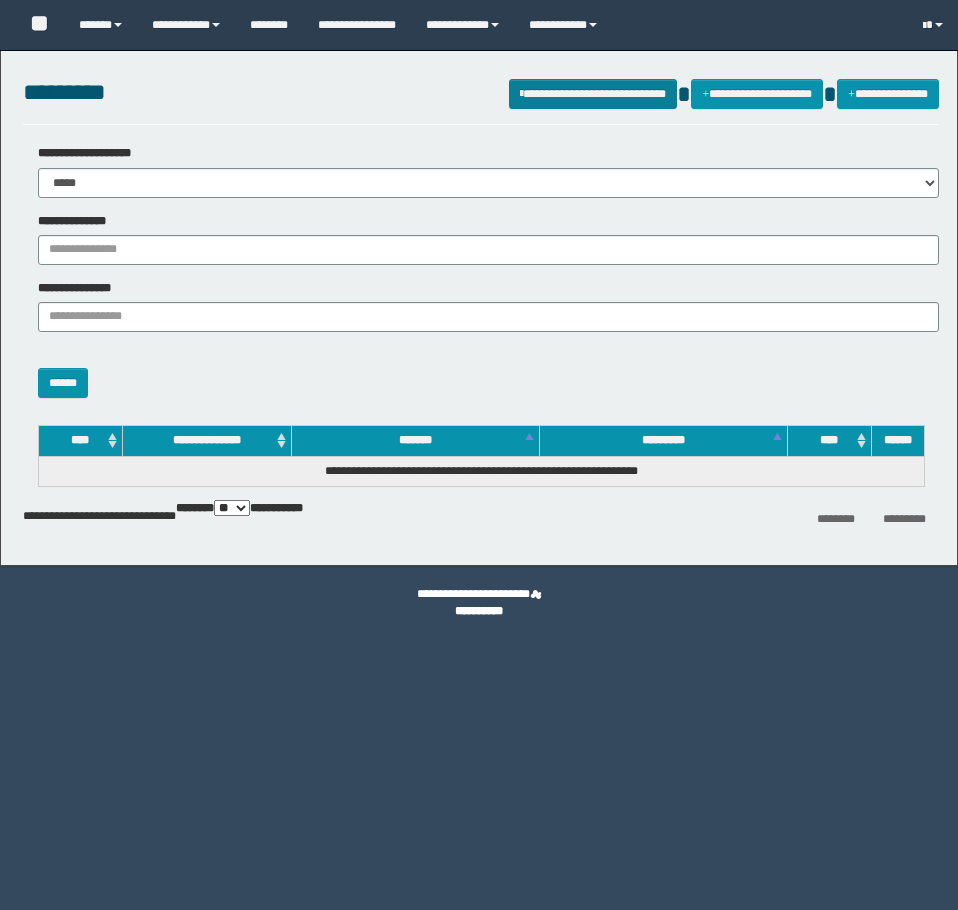 scroll, scrollTop: 0, scrollLeft: 0, axis: both 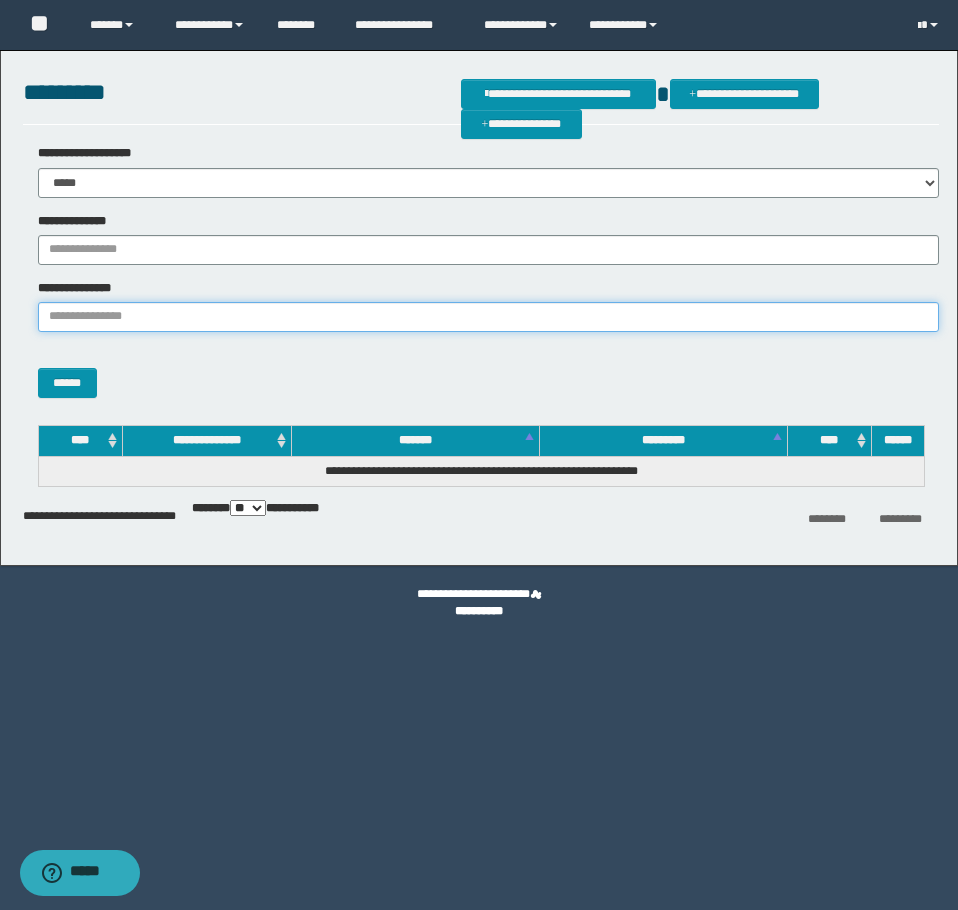 click on "**********" at bounding box center [488, 317] 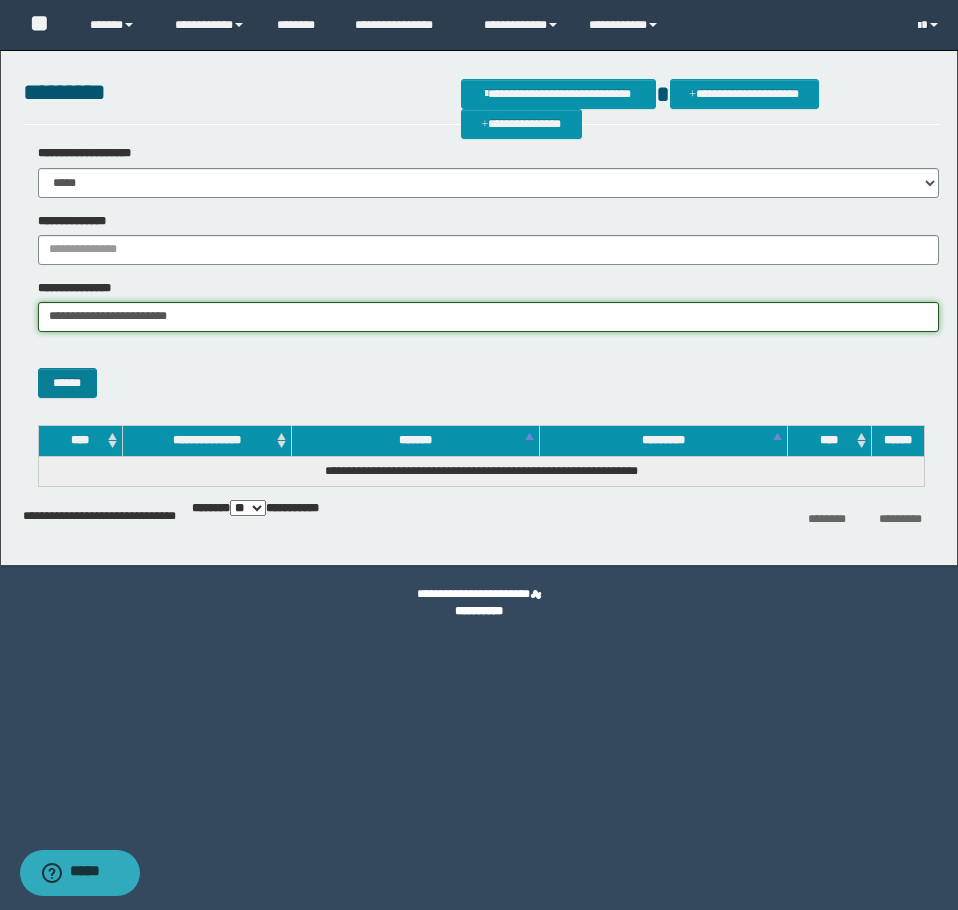 type on "**********" 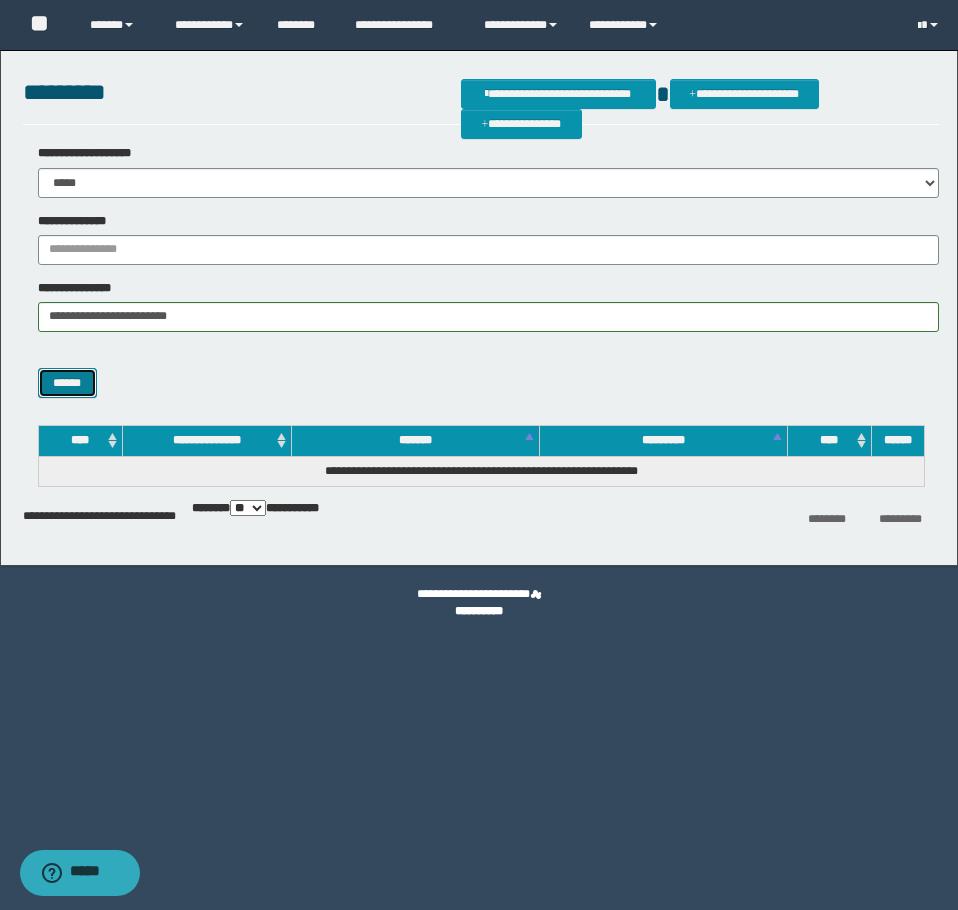 click on "******" at bounding box center (67, 383) 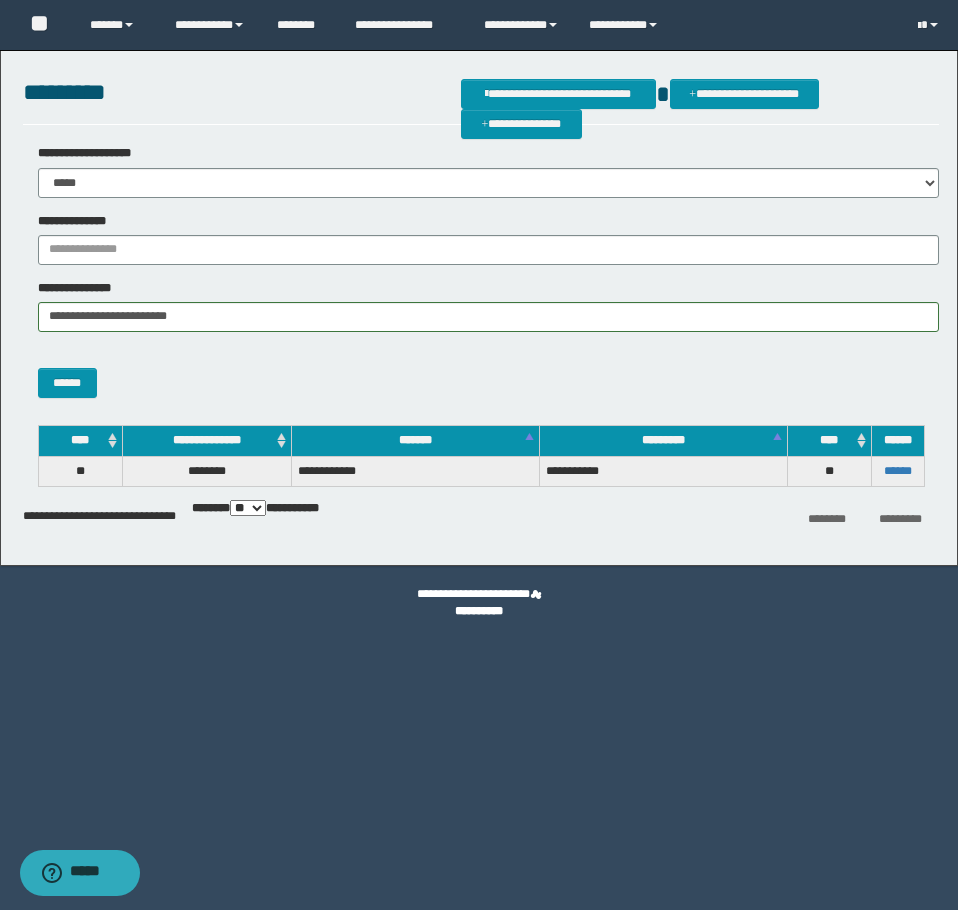 click on "******" at bounding box center [897, 471] 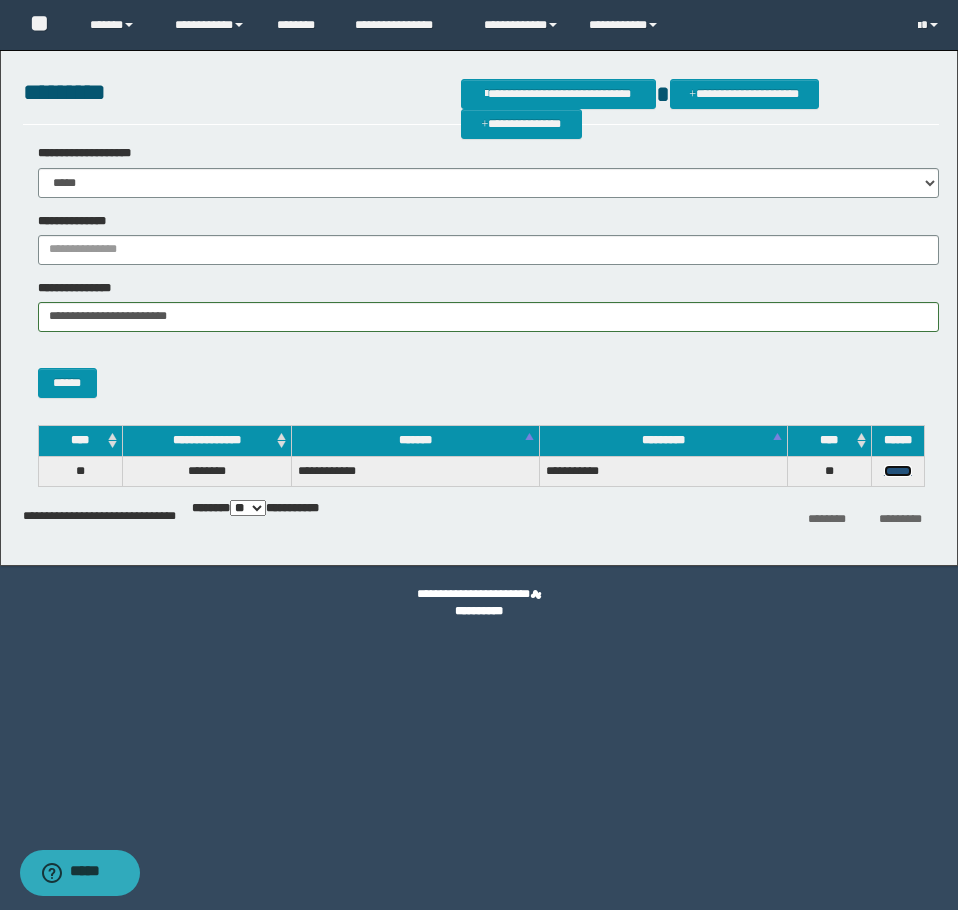 click on "******" at bounding box center [898, 471] 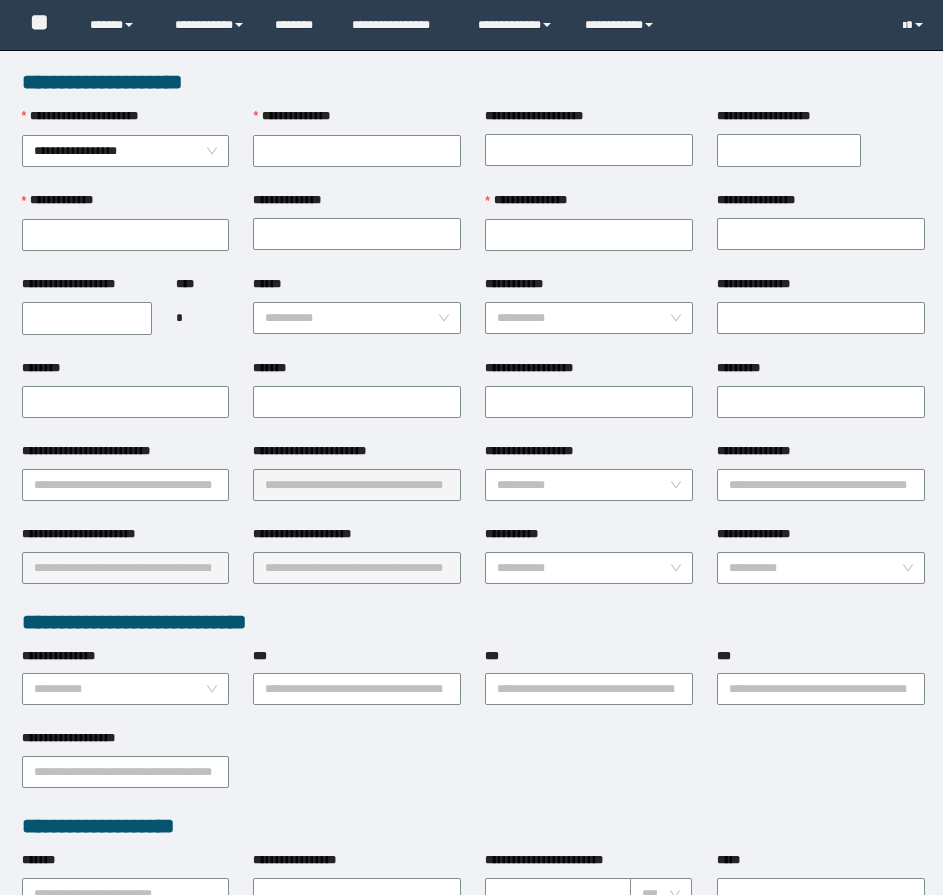 scroll, scrollTop: 0, scrollLeft: 0, axis: both 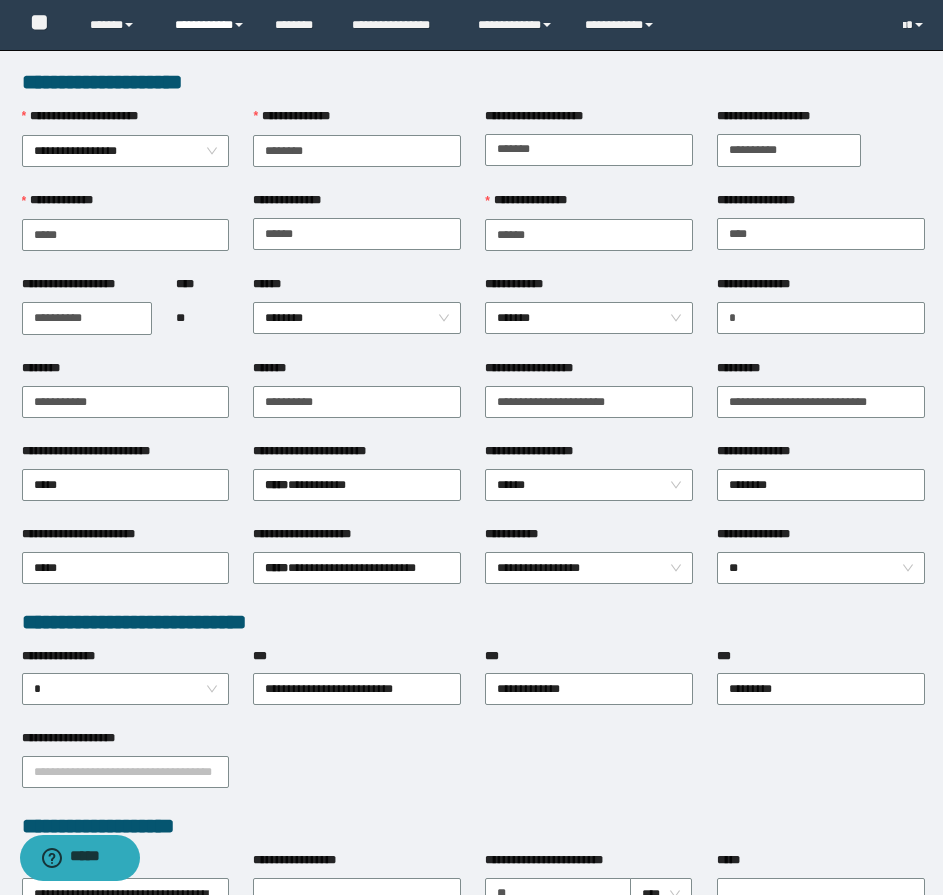 click on "**********" at bounding box center (210, 25) 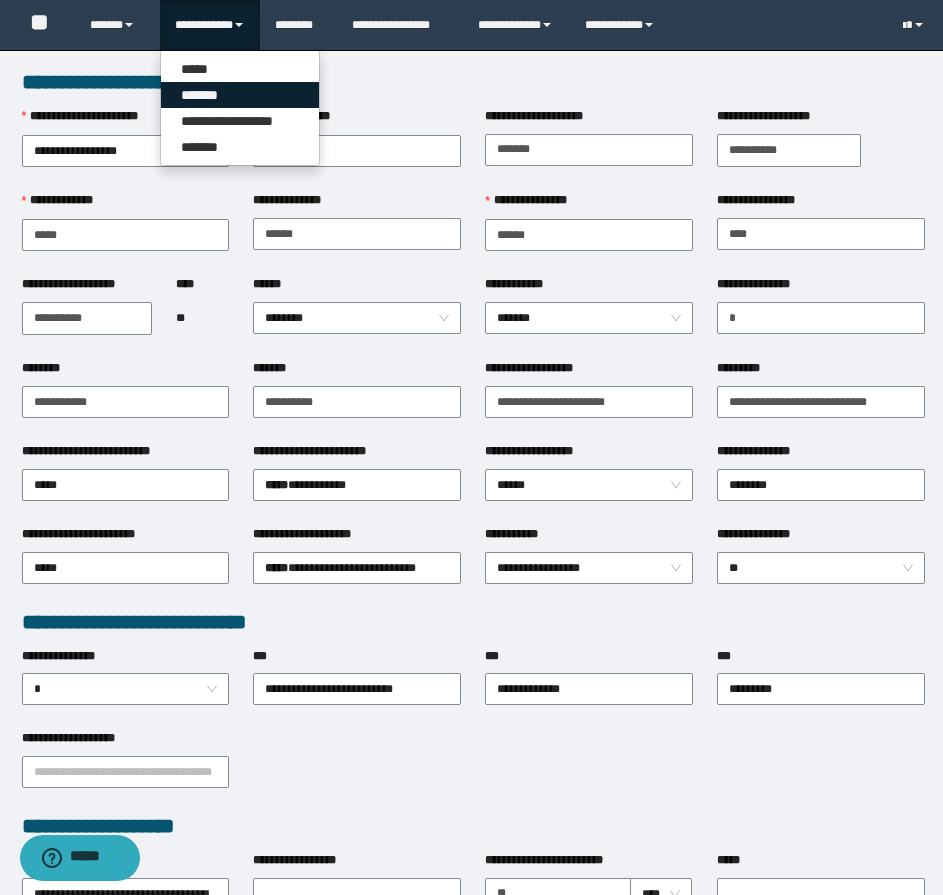 click on "*******" at bounding box center [240, 95] 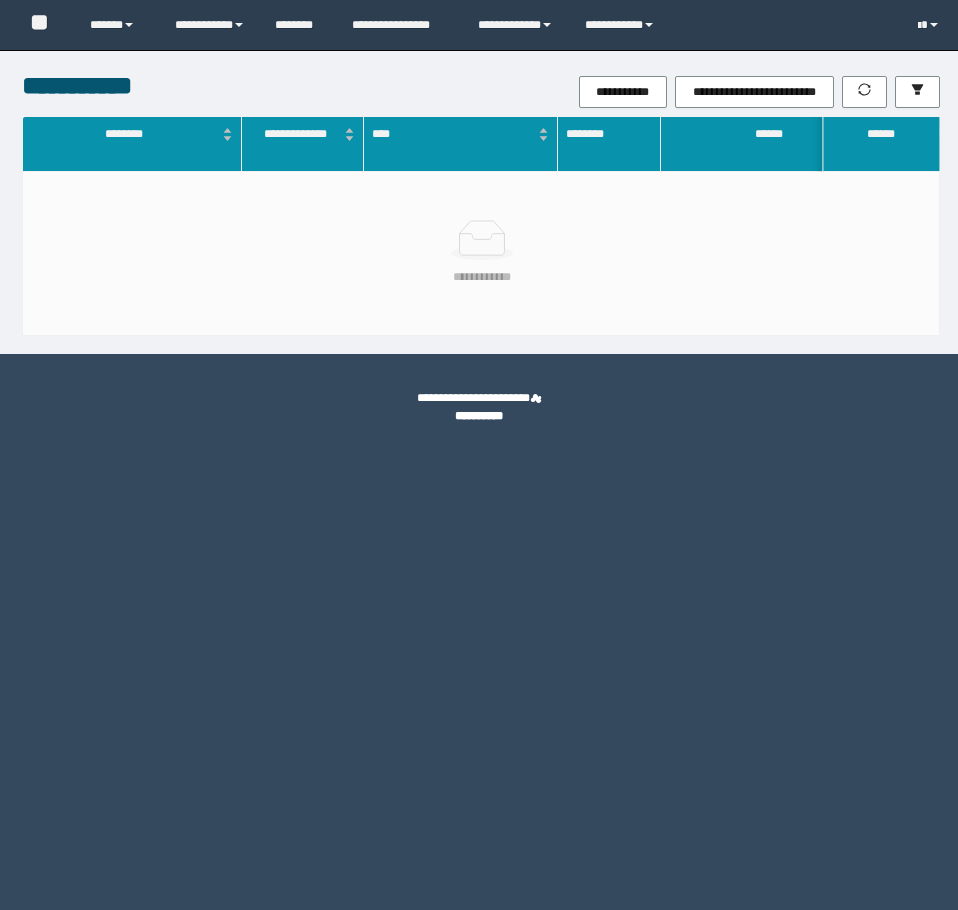 scroll, scrollTop: 0, scrollLeft: 0, axis: both 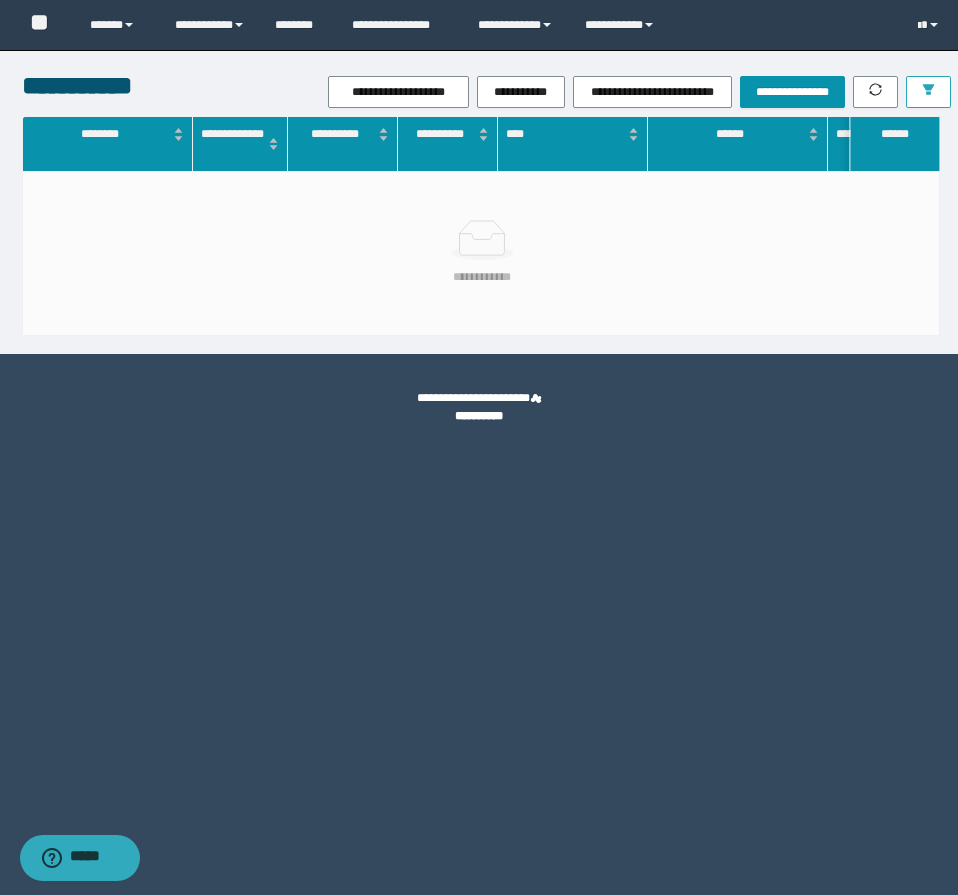 click at bounding box center (928, 92) 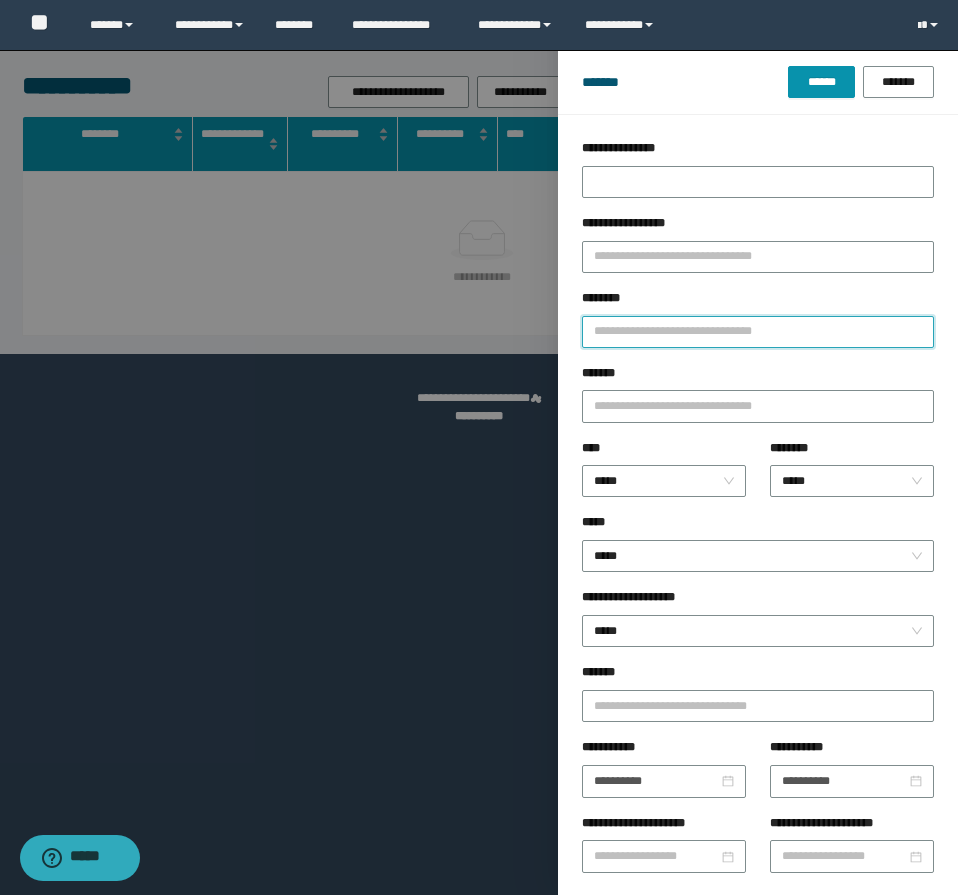 click on "********" at bounding box center [758, 332] 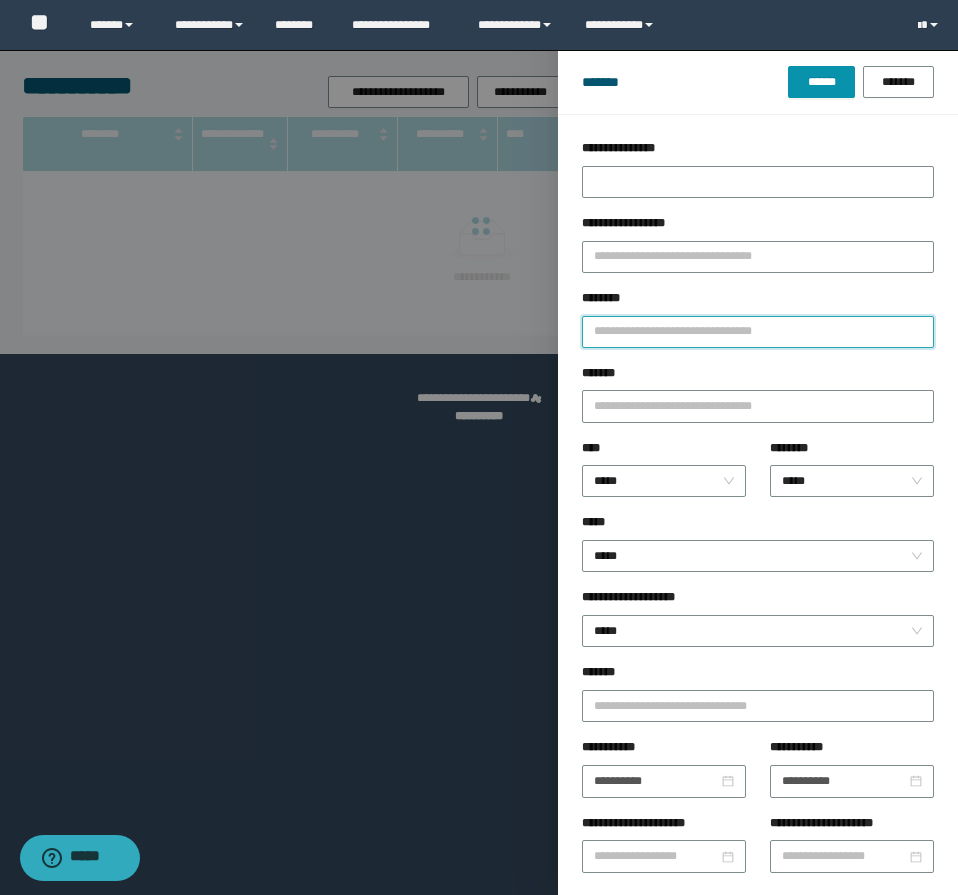 paste on "**********" 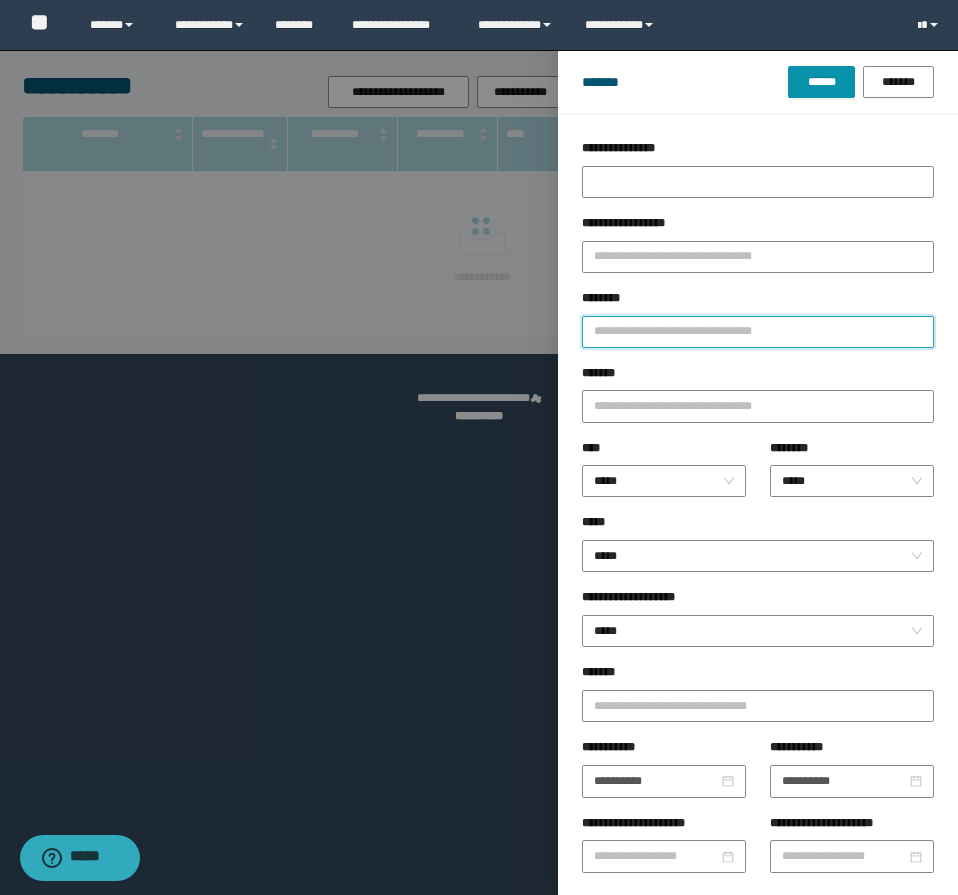 type on "**********" 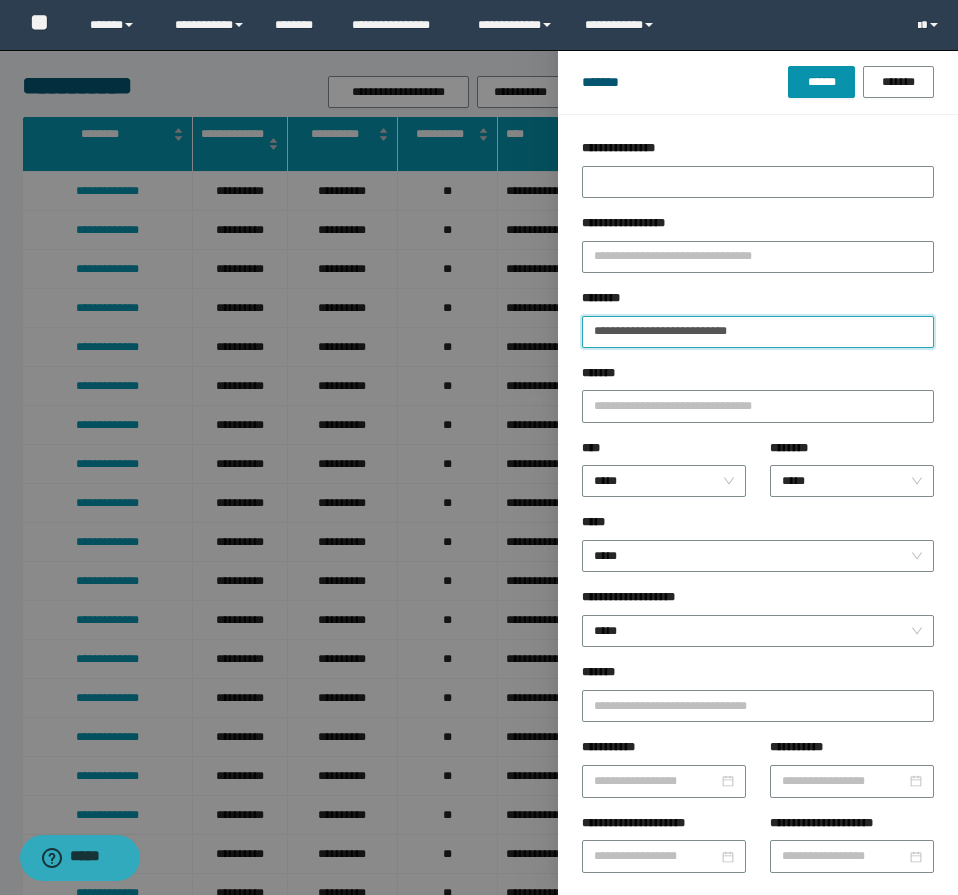 type 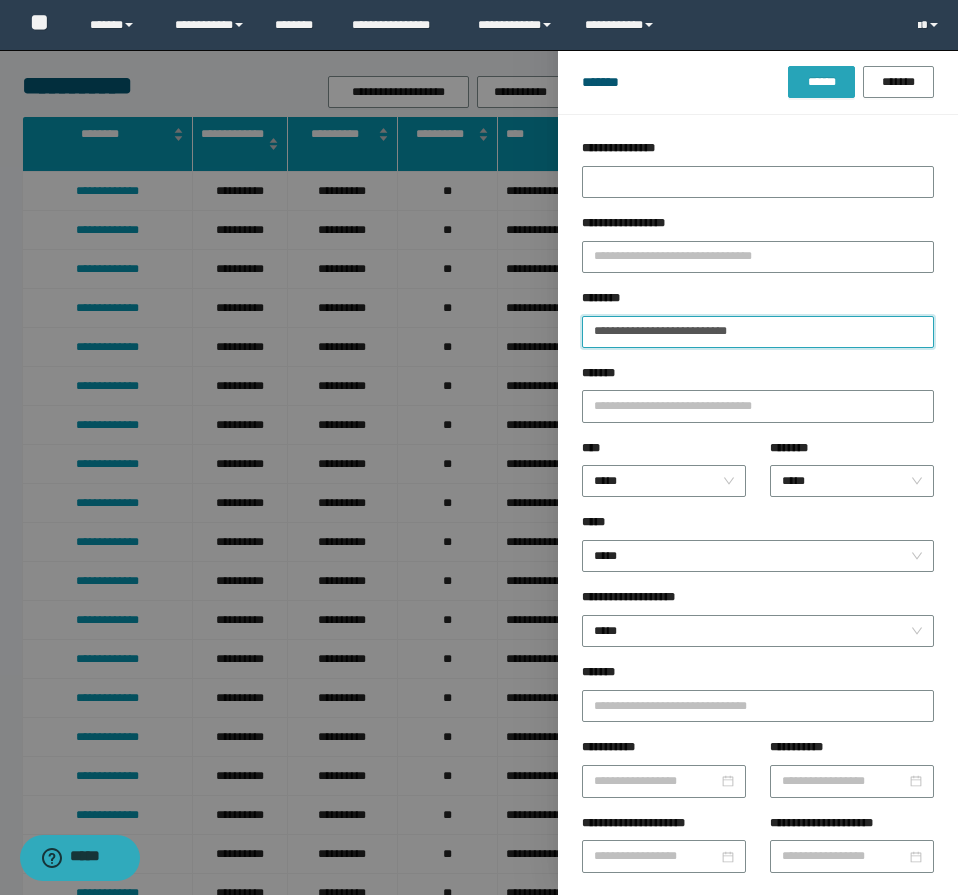 type on "**********" 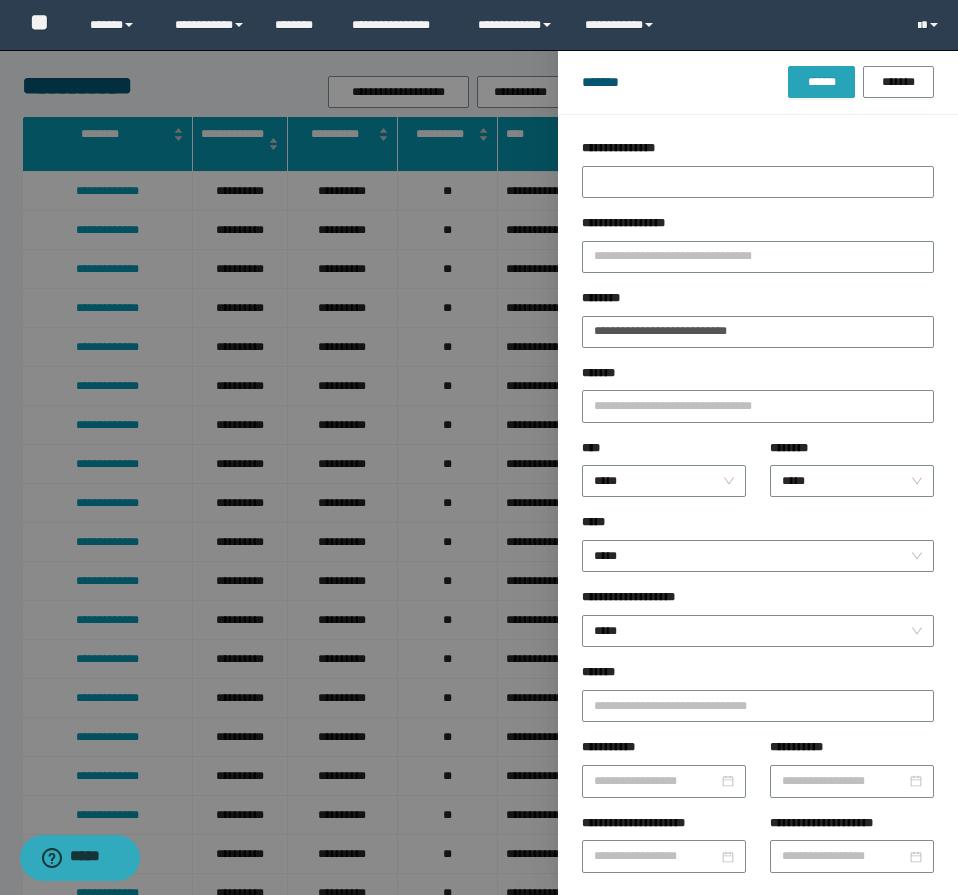 click on "******" at bounding box center [821, 82] 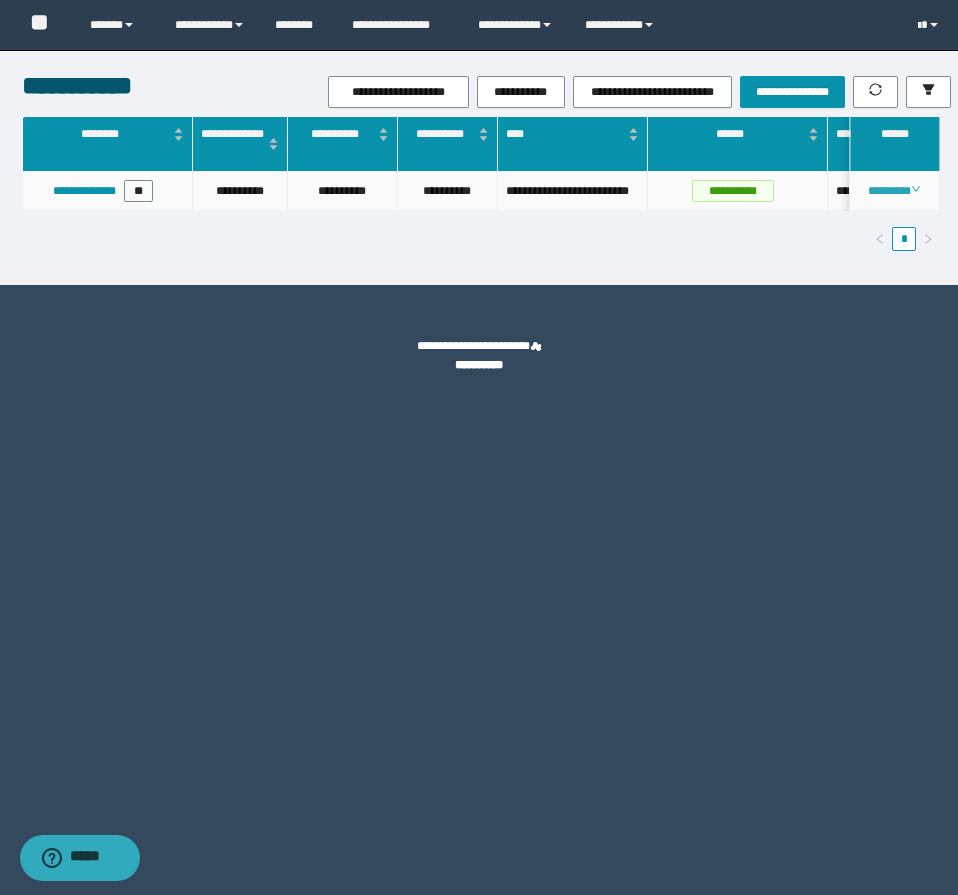 click on "********" at bounding box center (894, 191) 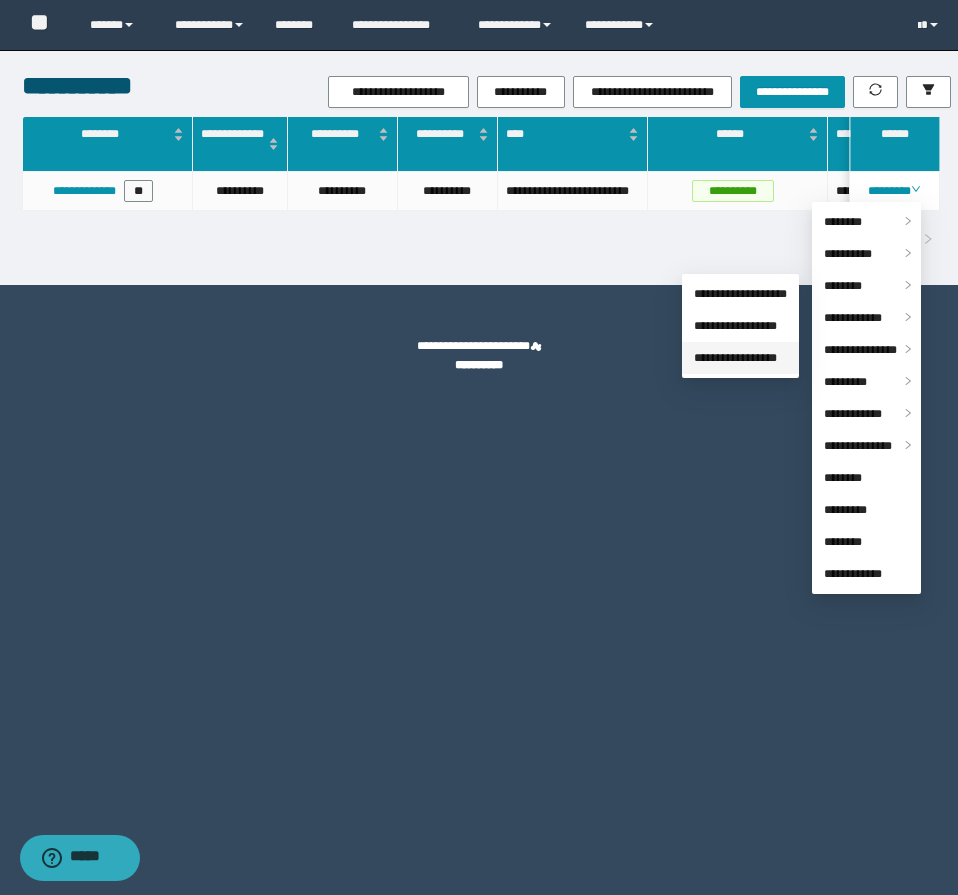 click on "**********" at bounding box center [735, 358] 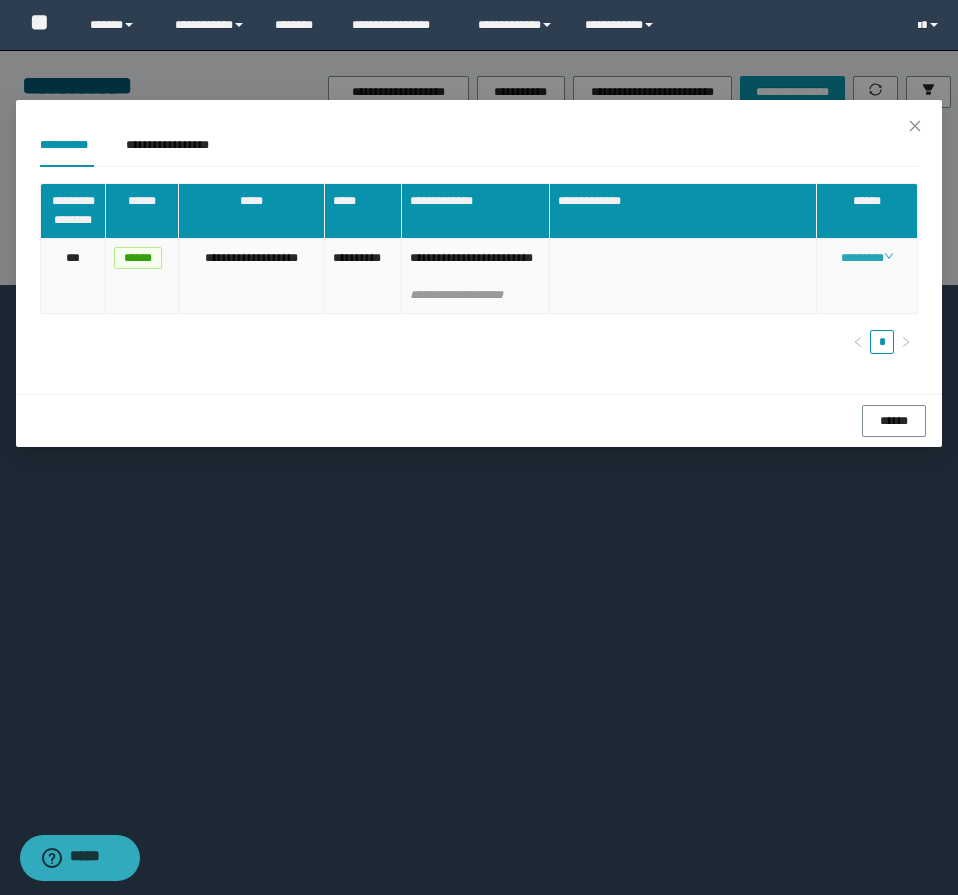click on "********" at bounding box center (867, 258) 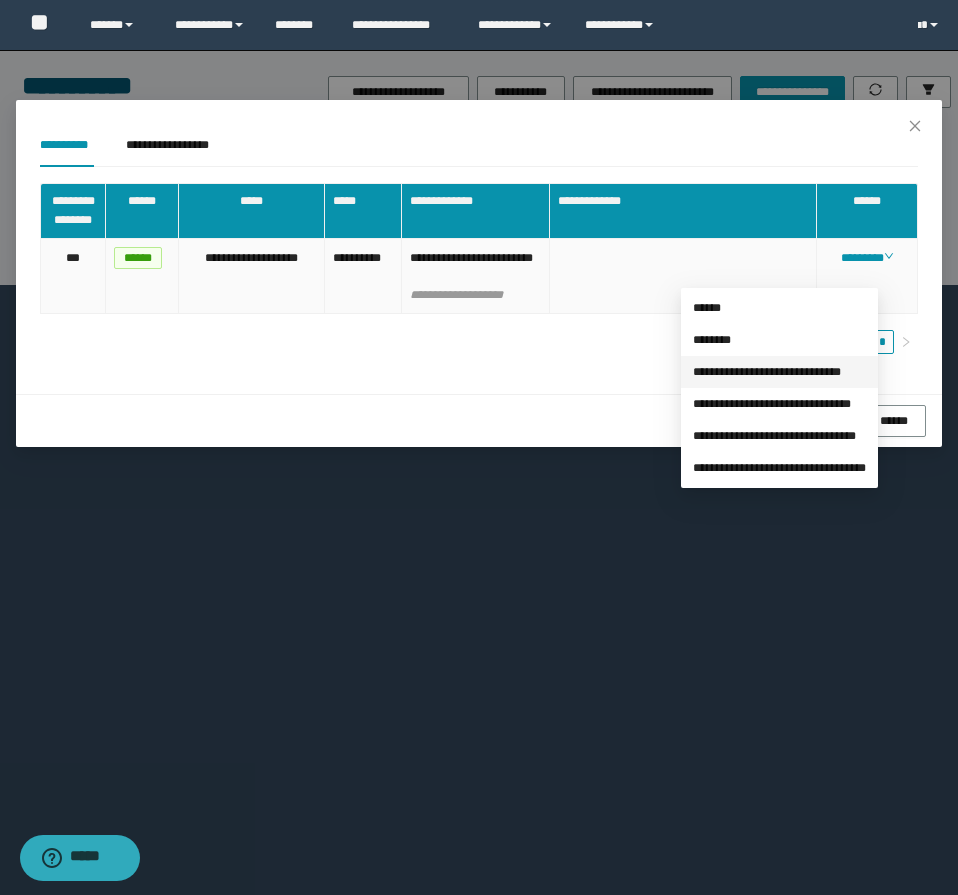 click on "**********" at bounding box center (767, 372) 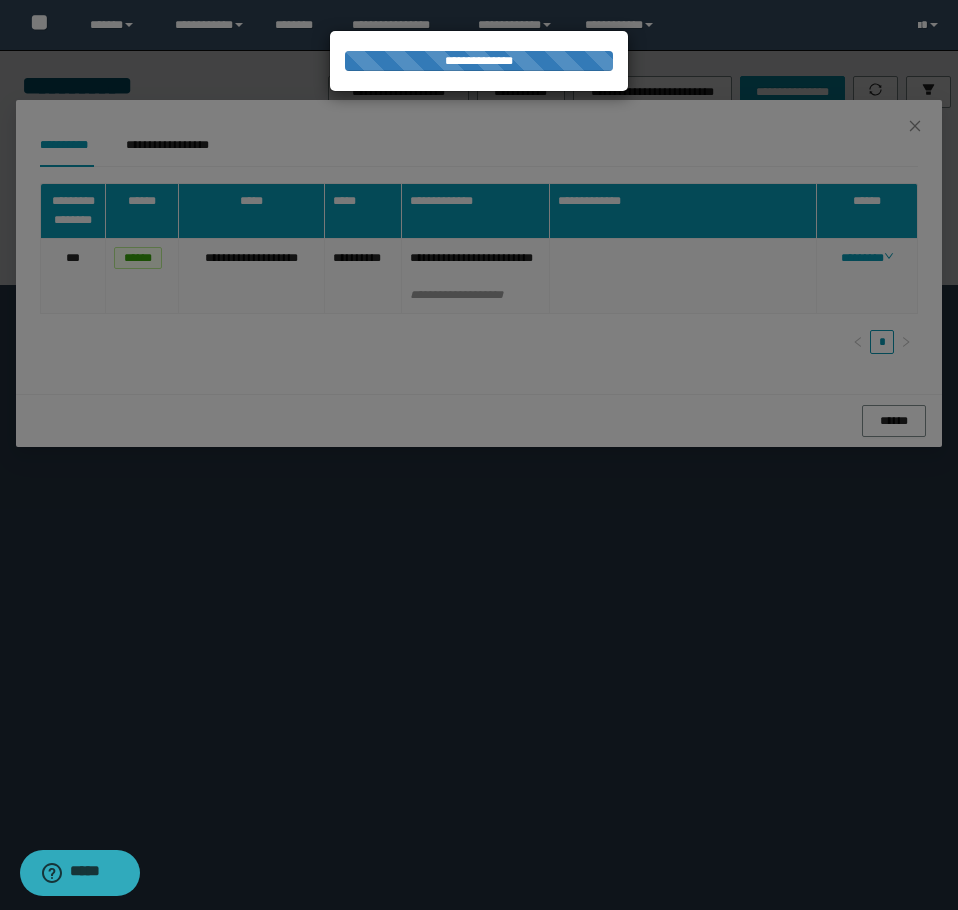 click at bounding box center (479, 455) 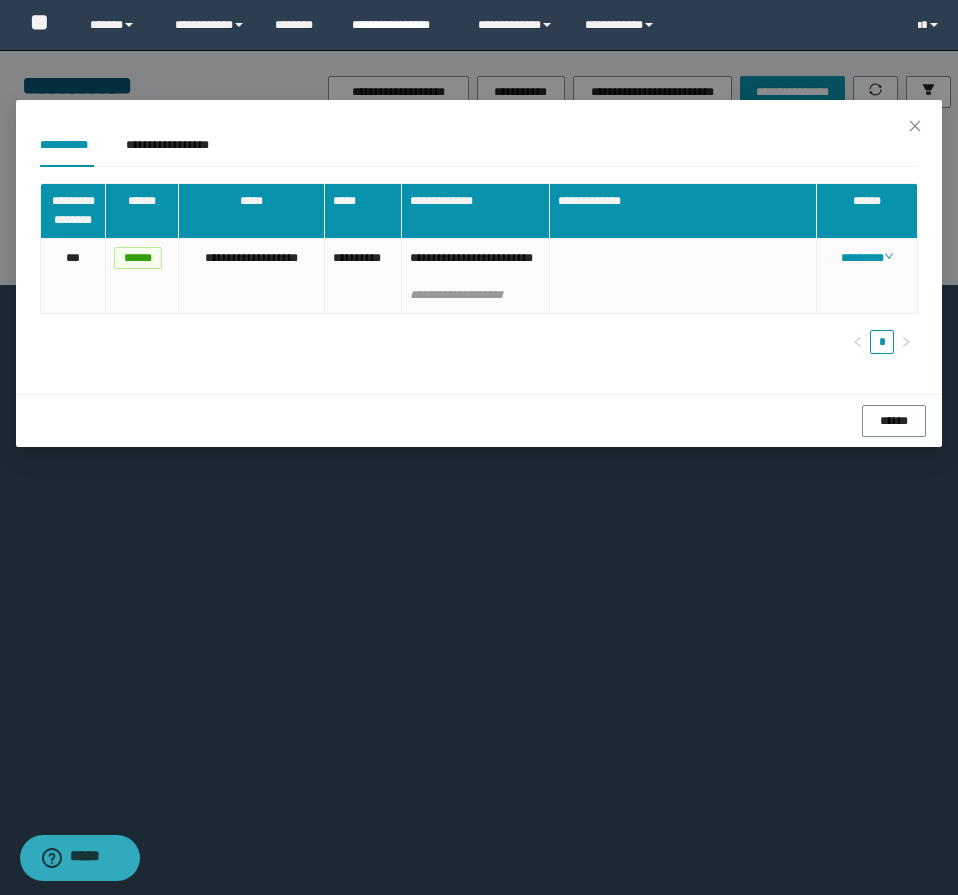 click on "**********" at bounding box center (400, 25) 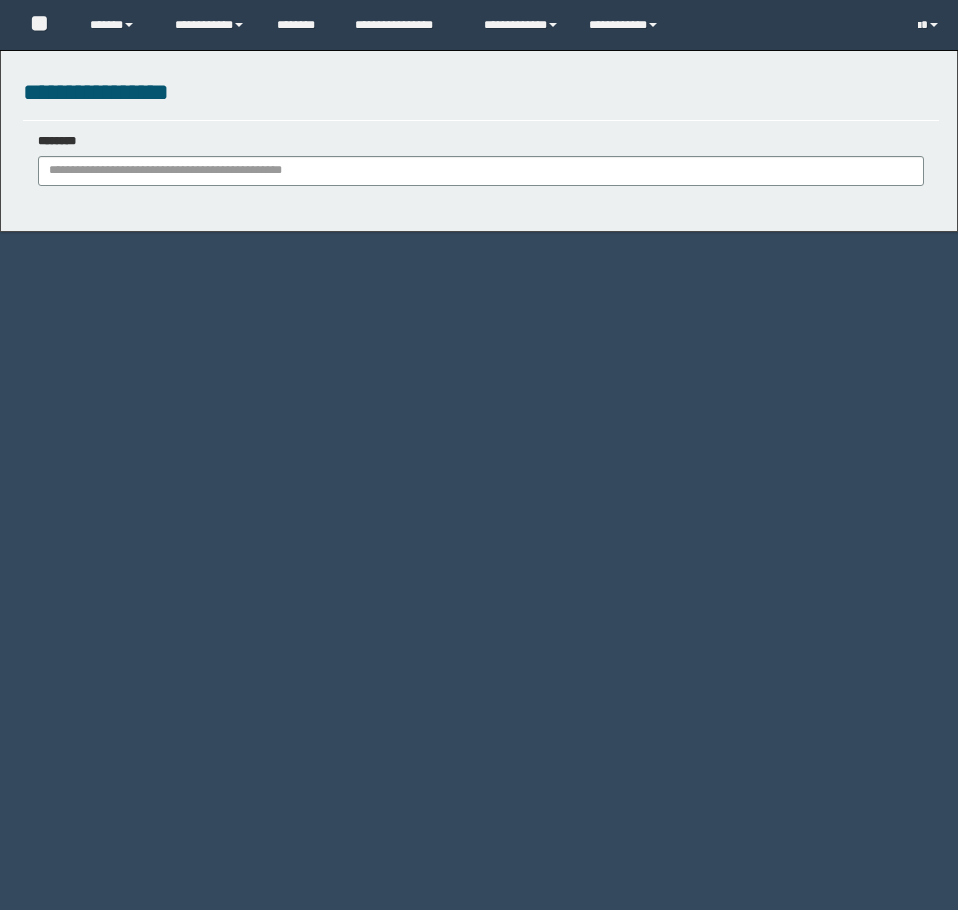 scroll, scrollTop: 0, scrollLeft: 0, axis: both 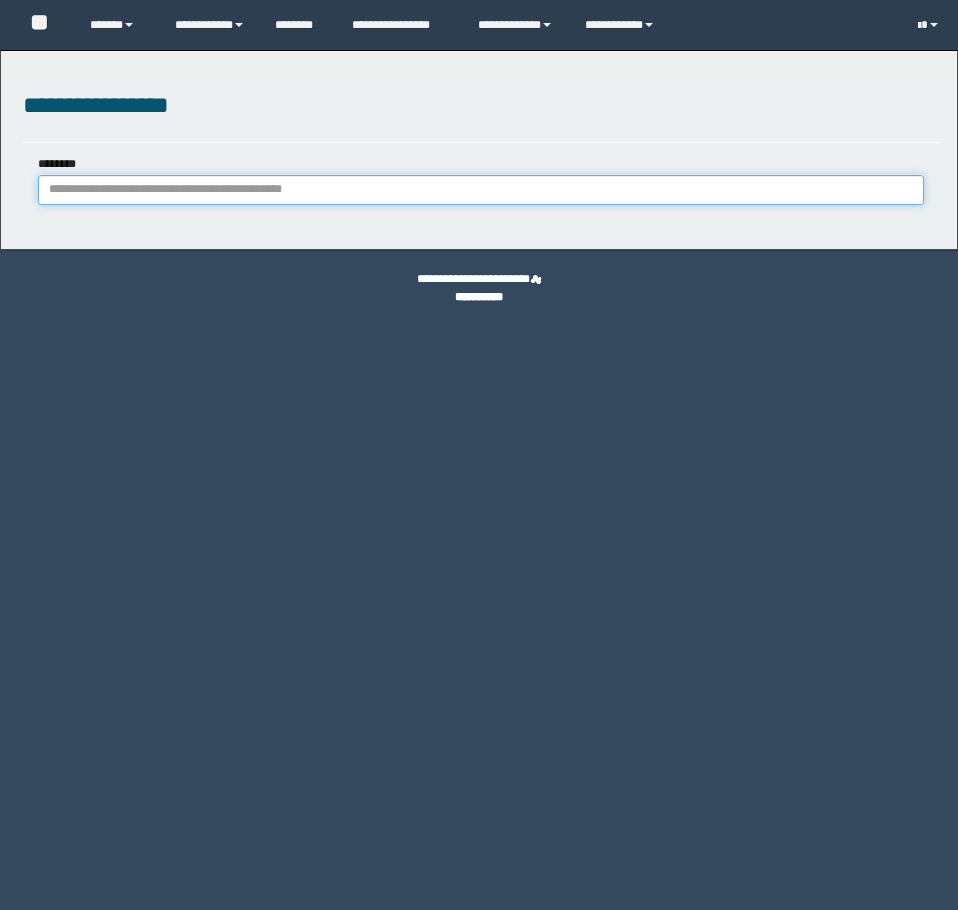 click on "********" at bounding box center (481, 190) 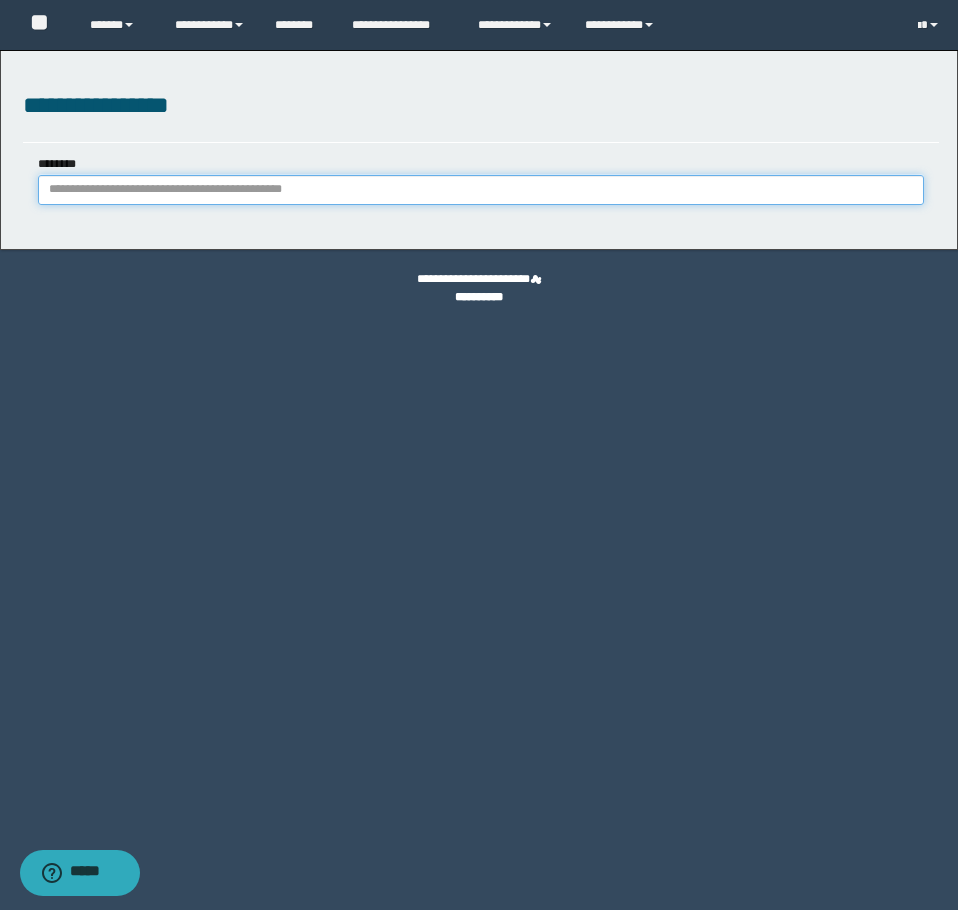 paste on "**********" 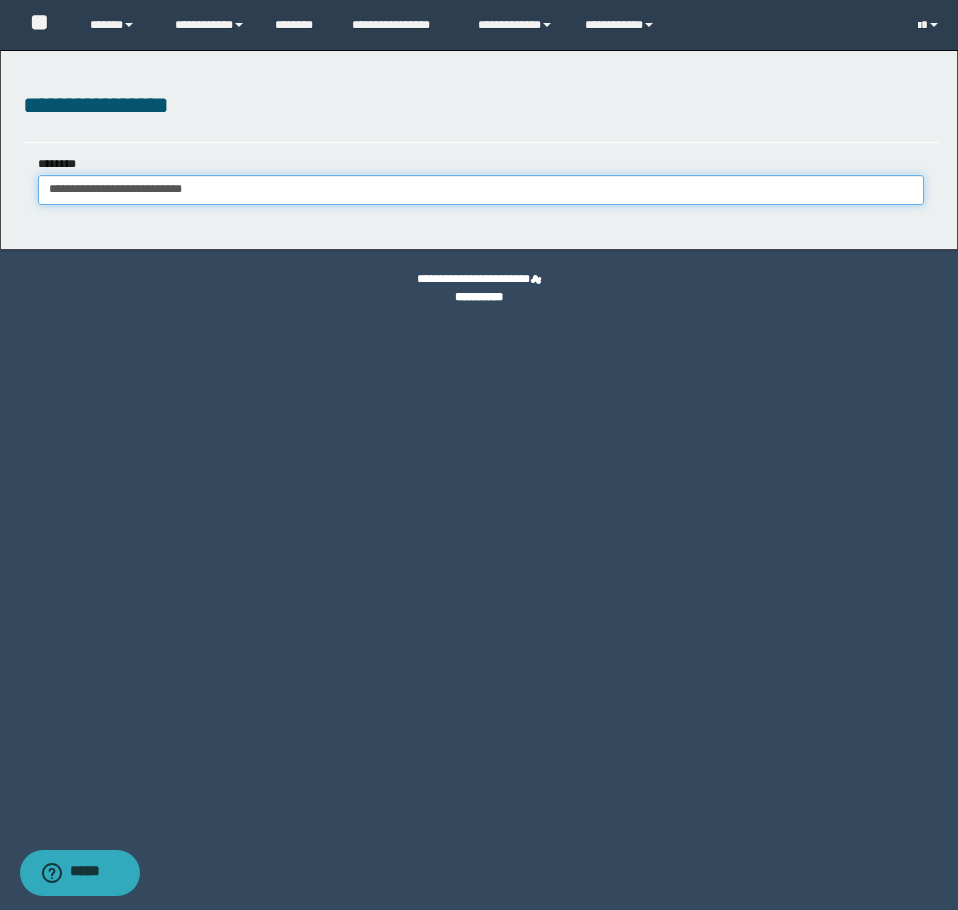 type on "**********" 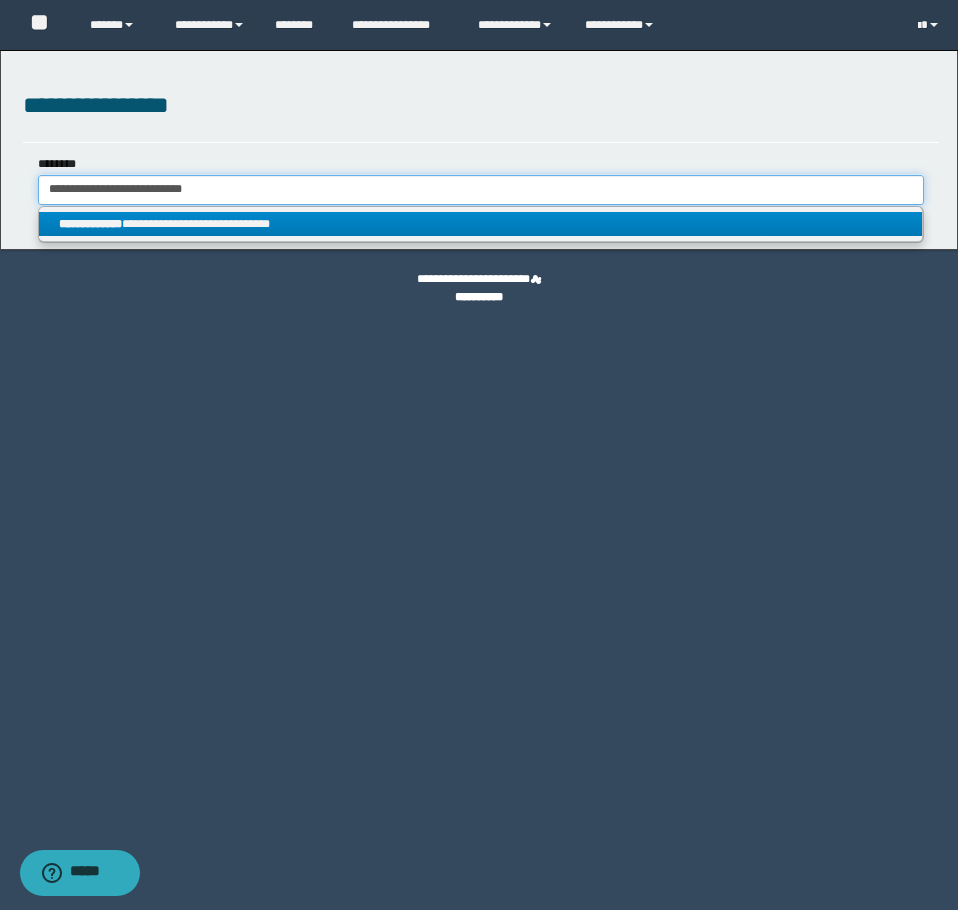 type on "**********" 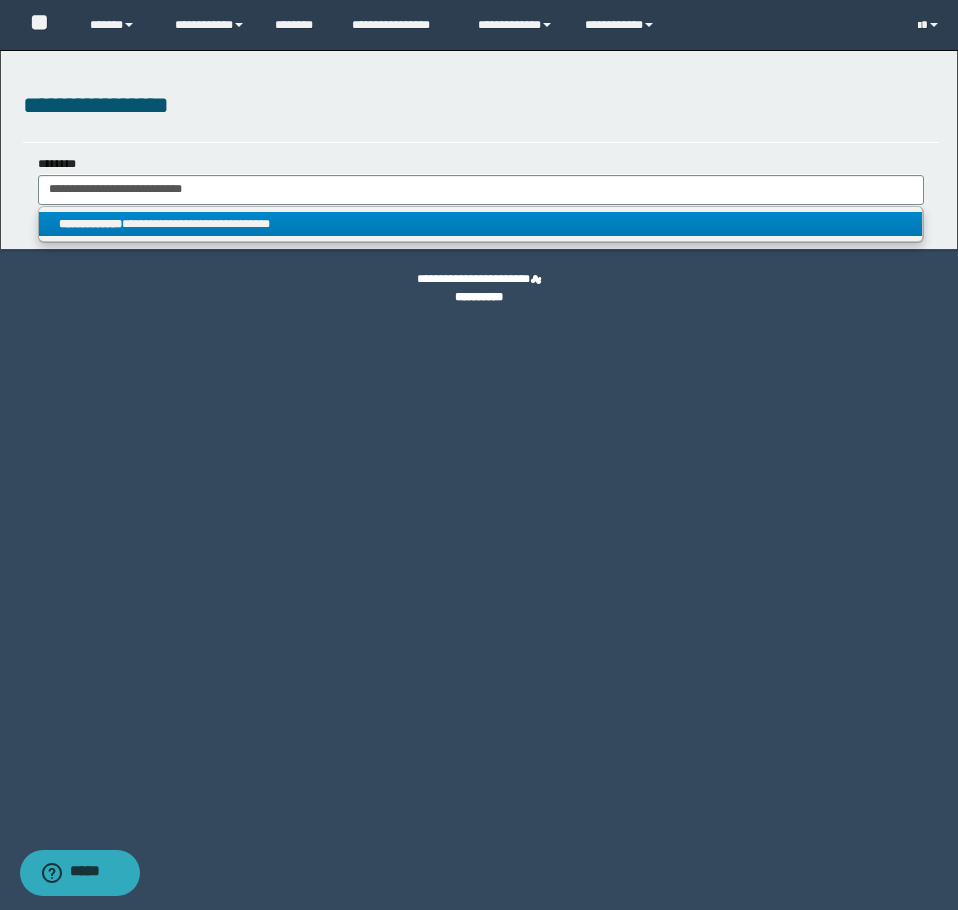 click on "**********" at bounding box center [480, 224] 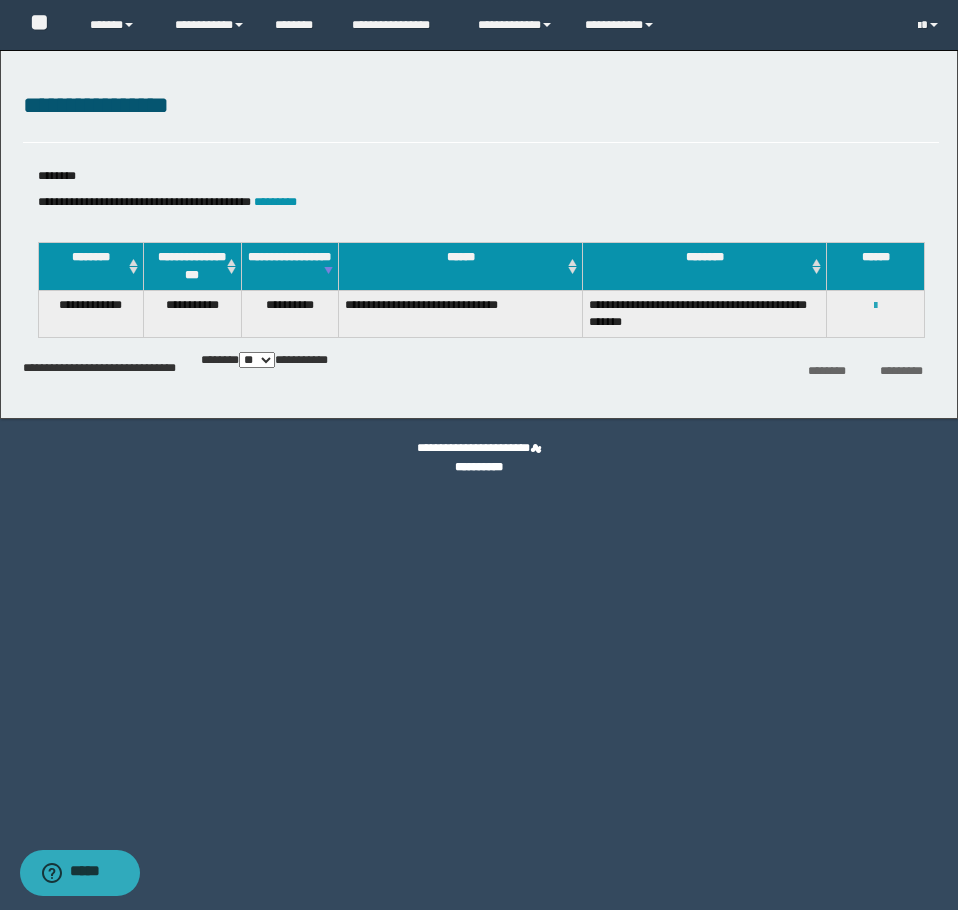 click at bounding box center [875, 306] 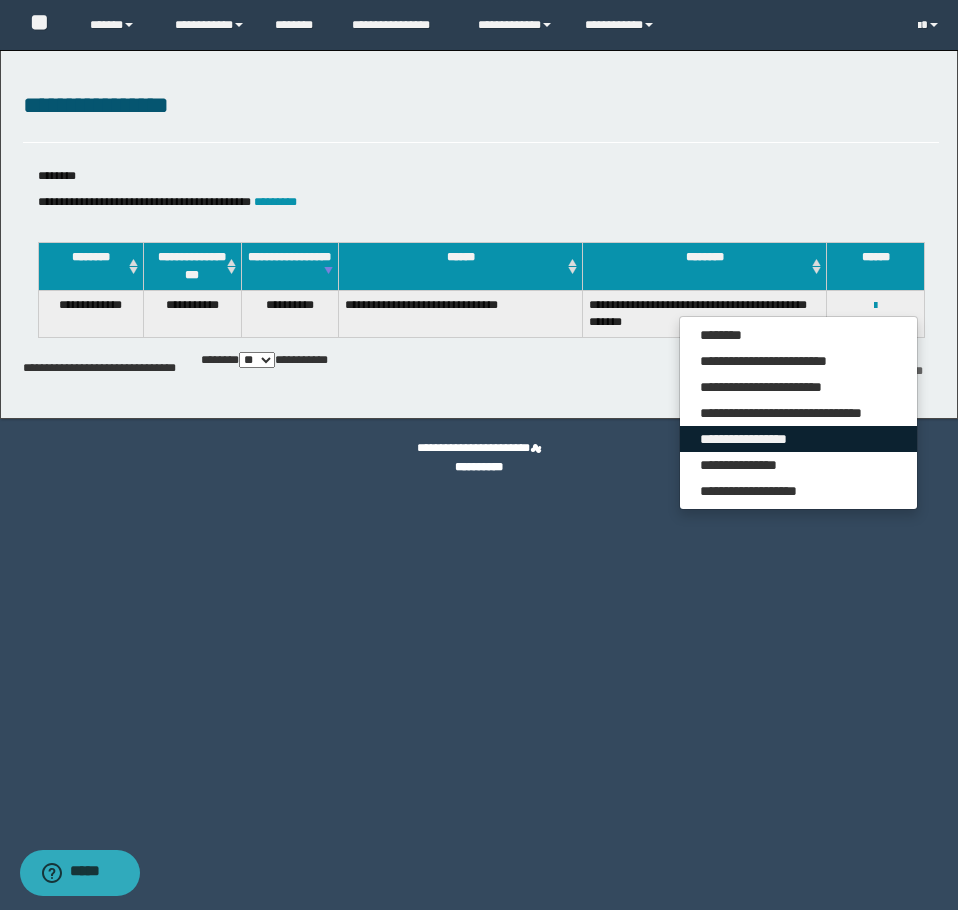click on "**********" at bounding box center [798, 439] 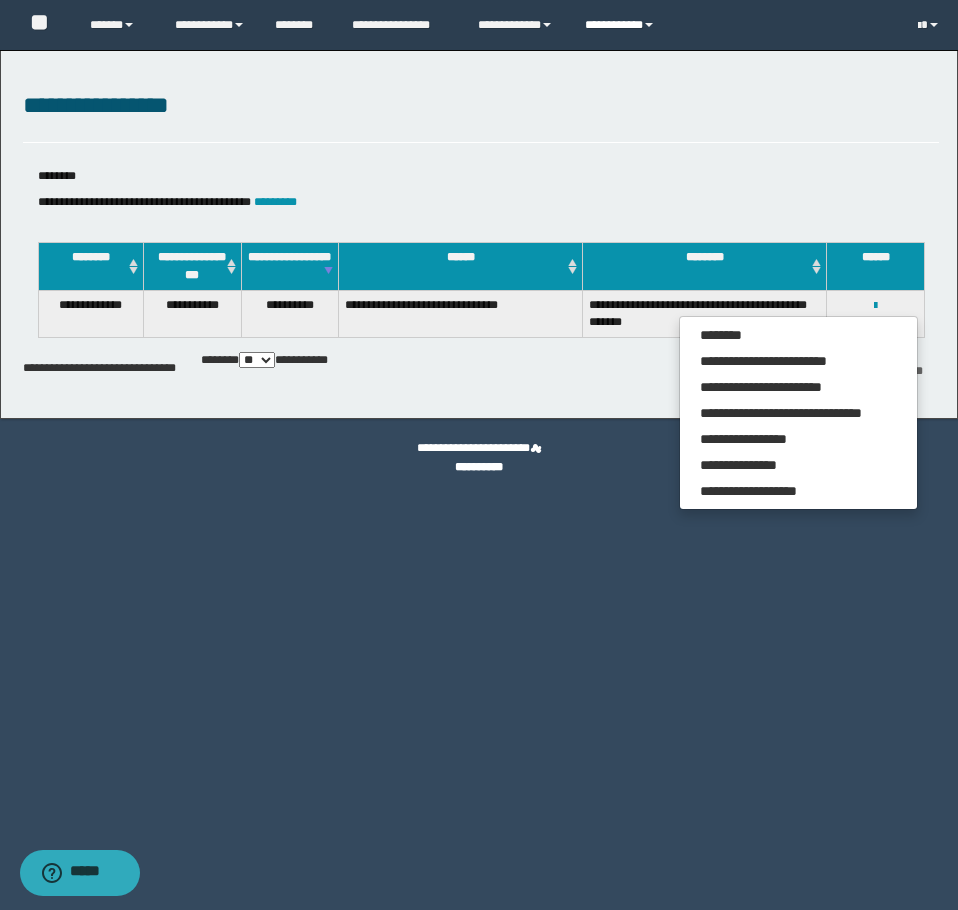 click on "**********" at bounding box center (622, 25) 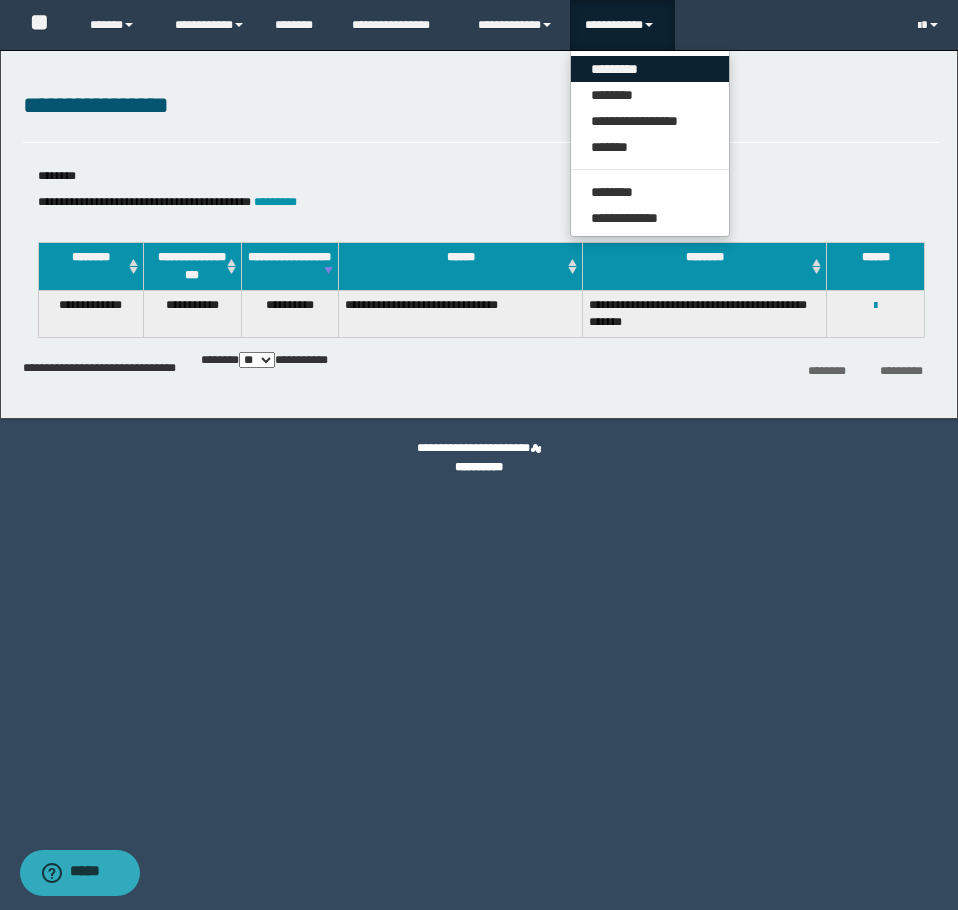 click on "*********" at bounding box center (650, 69) 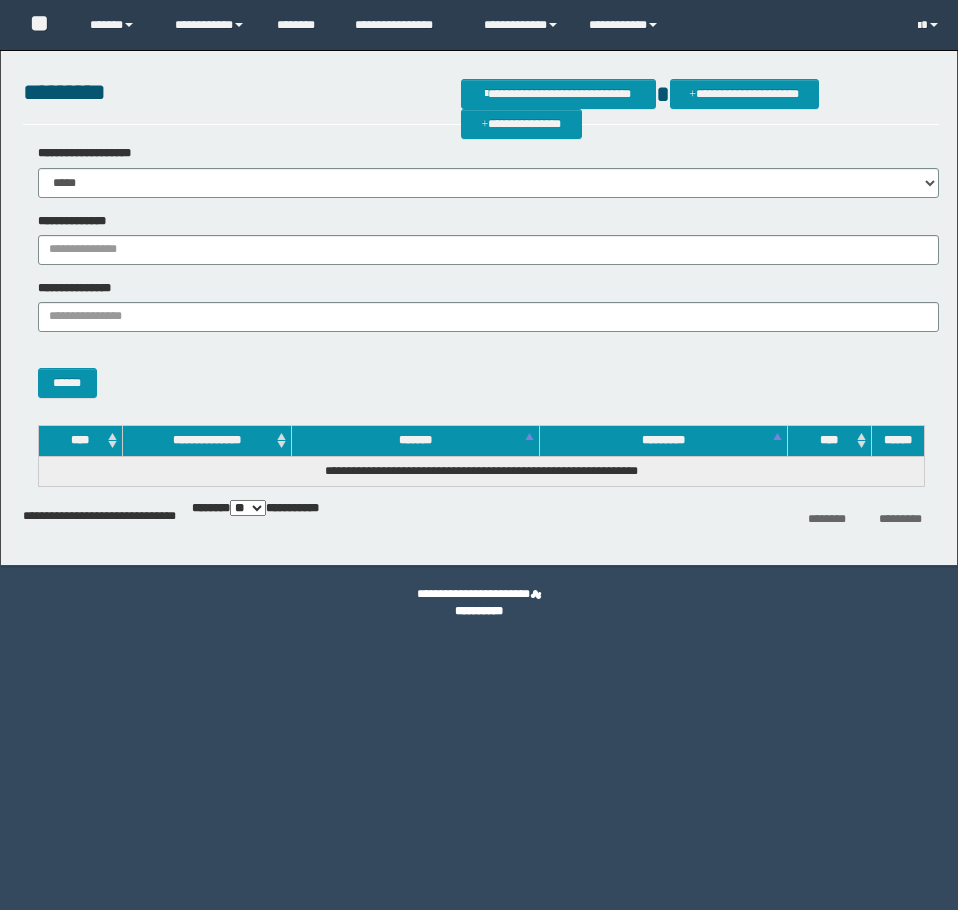 scroll, scrollTop: 0, scrollLeft: 0, axis: both 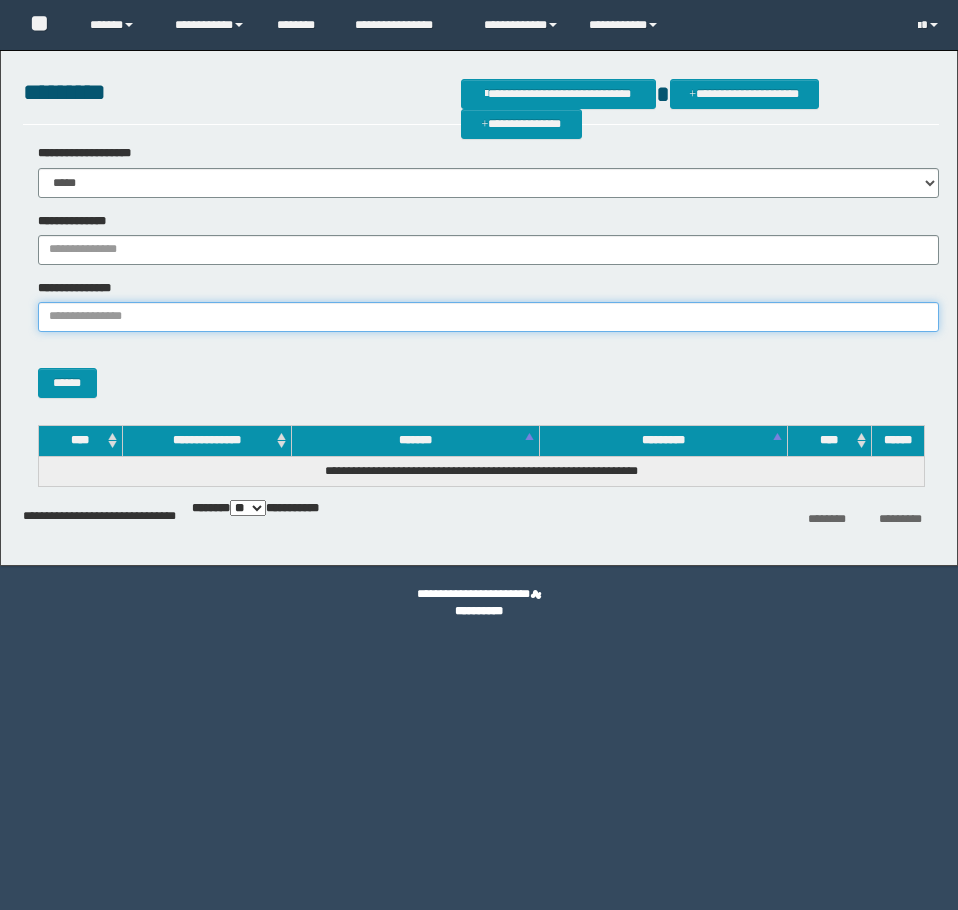 click on "**********" at bounding box center (488, 317) 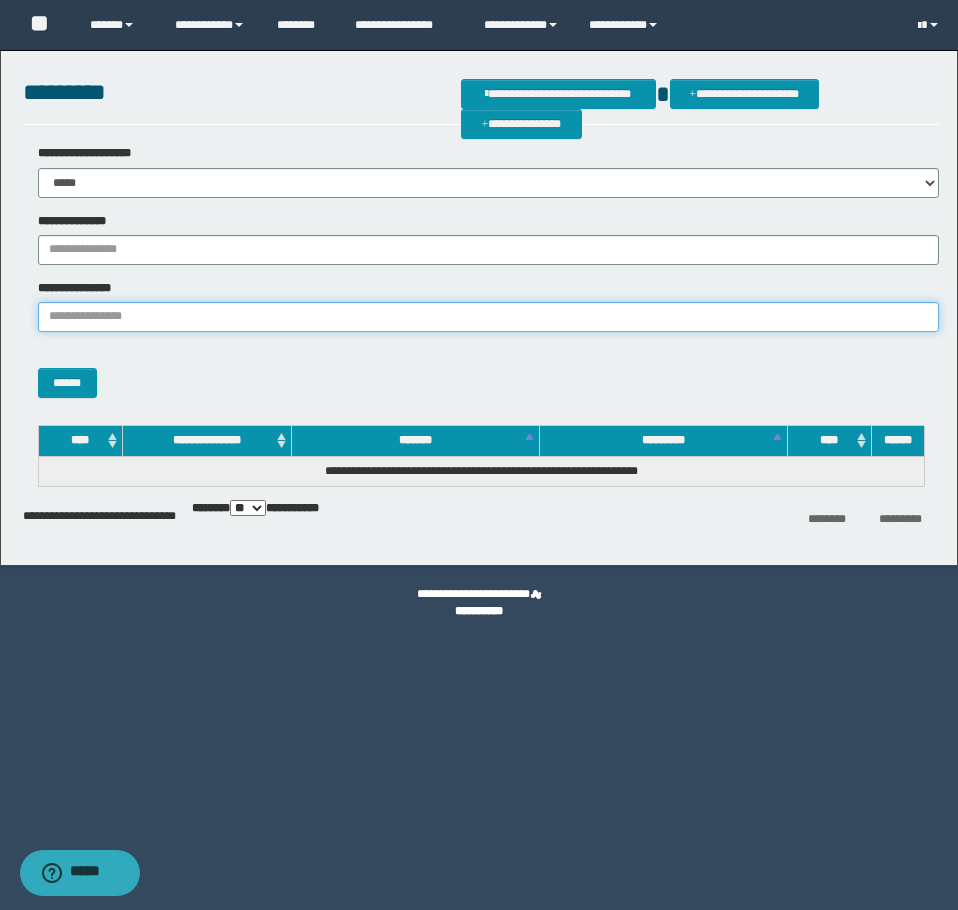 paste on "**********" 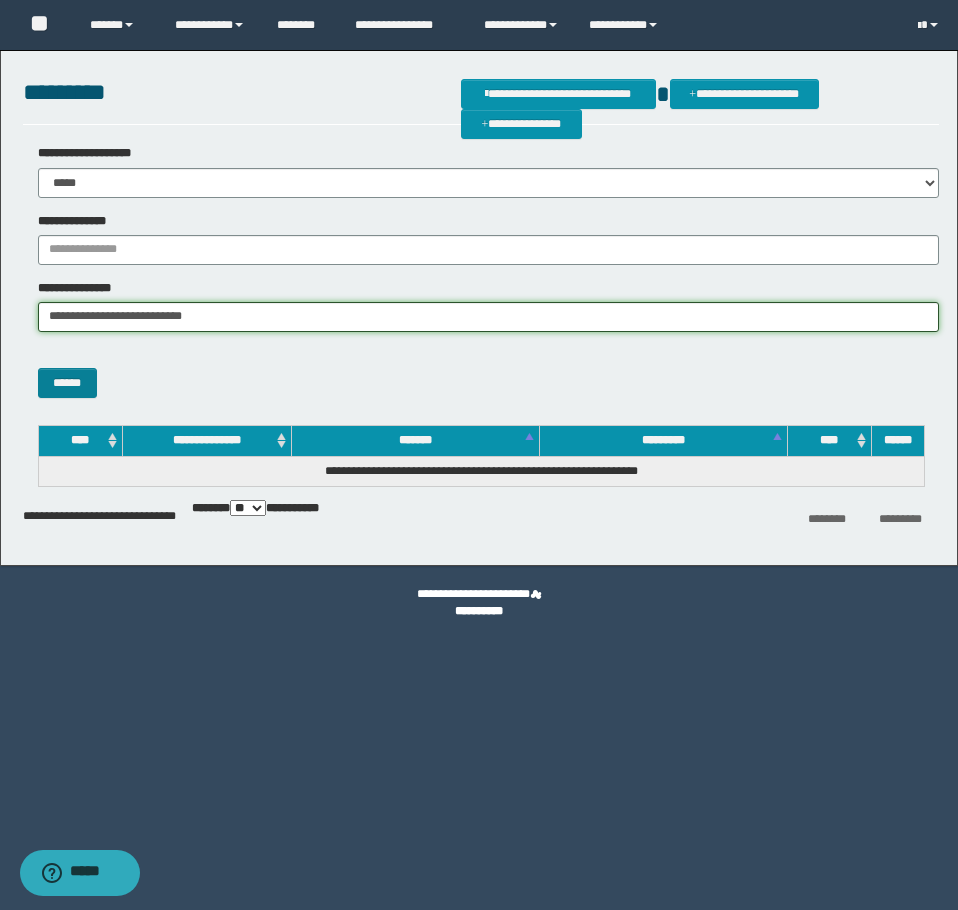 type on "**********" 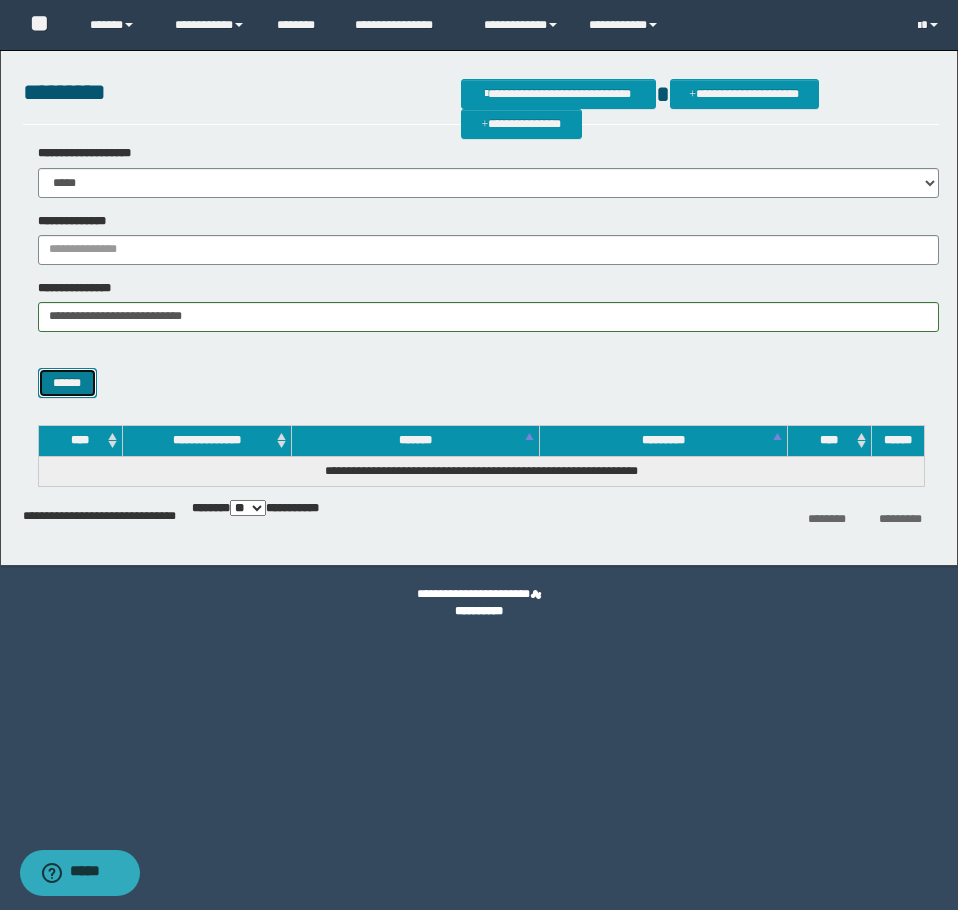 click on "******" at bounding box center (67, 383) 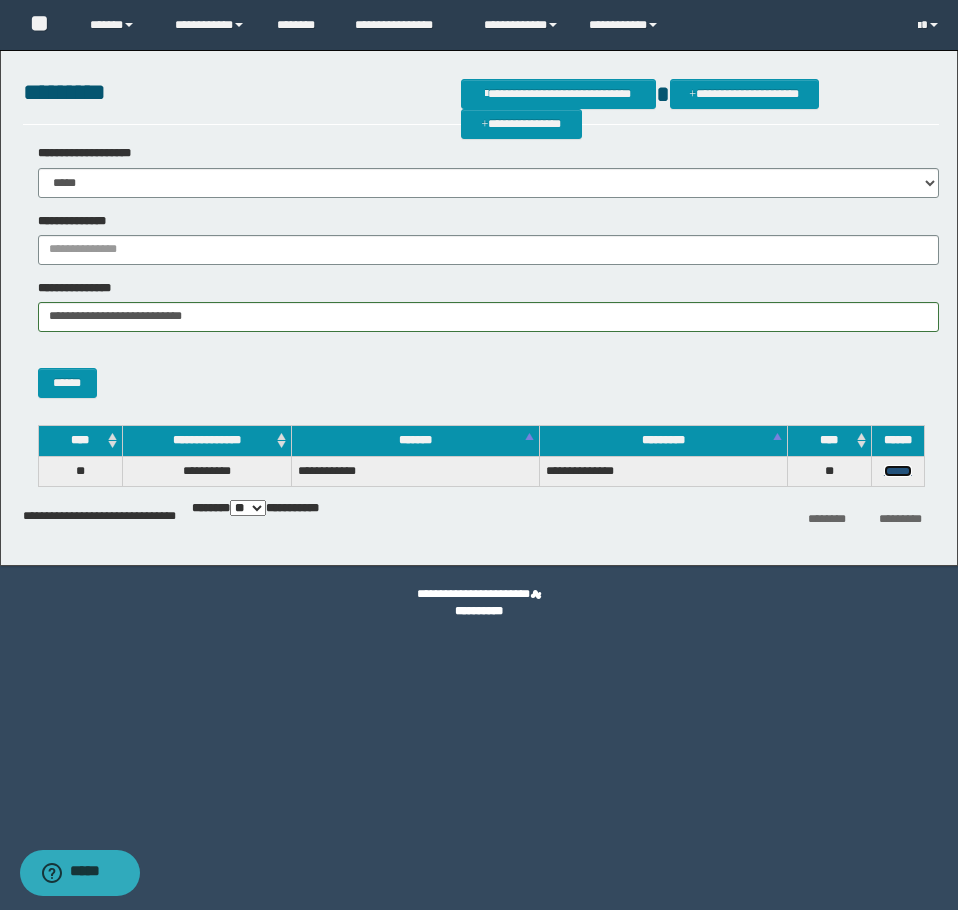 click on "******" at bounding box center [898, 471] 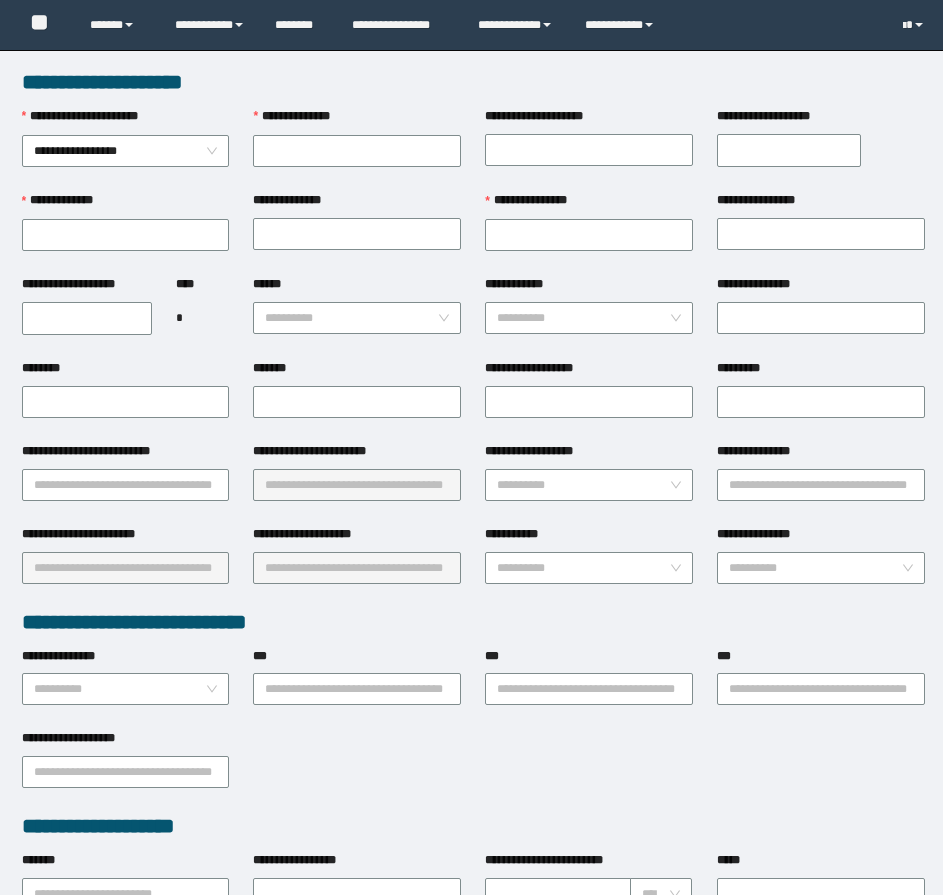 scroll, scrollTop: 0, scrollLeft: 0, axis: both 